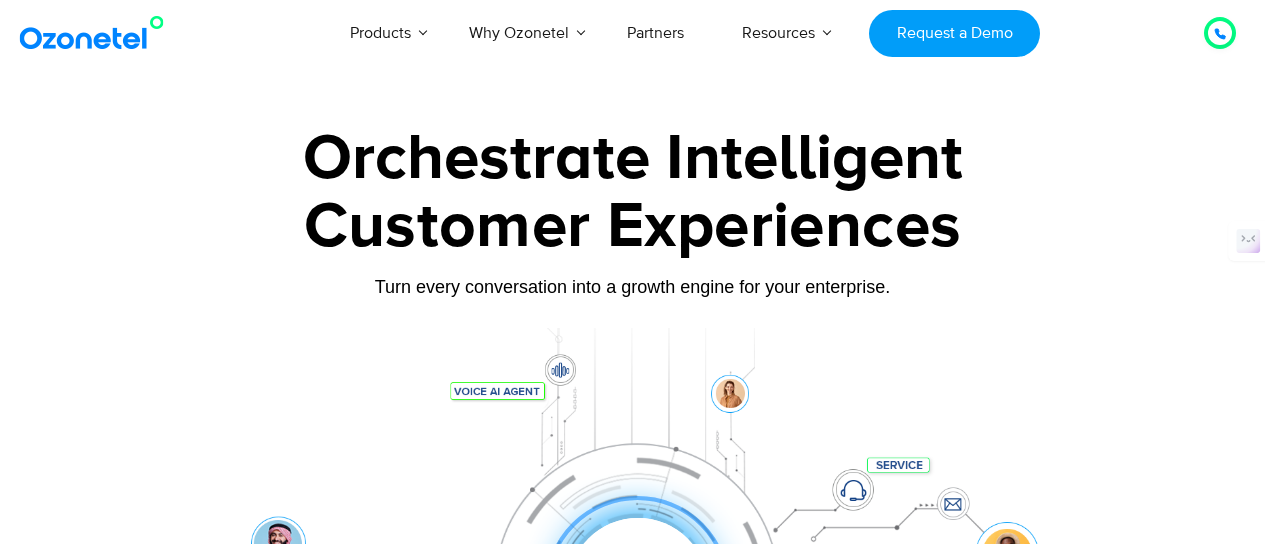 scroll, scrollTop: 56, scrollLeft: 0, axis: vertical 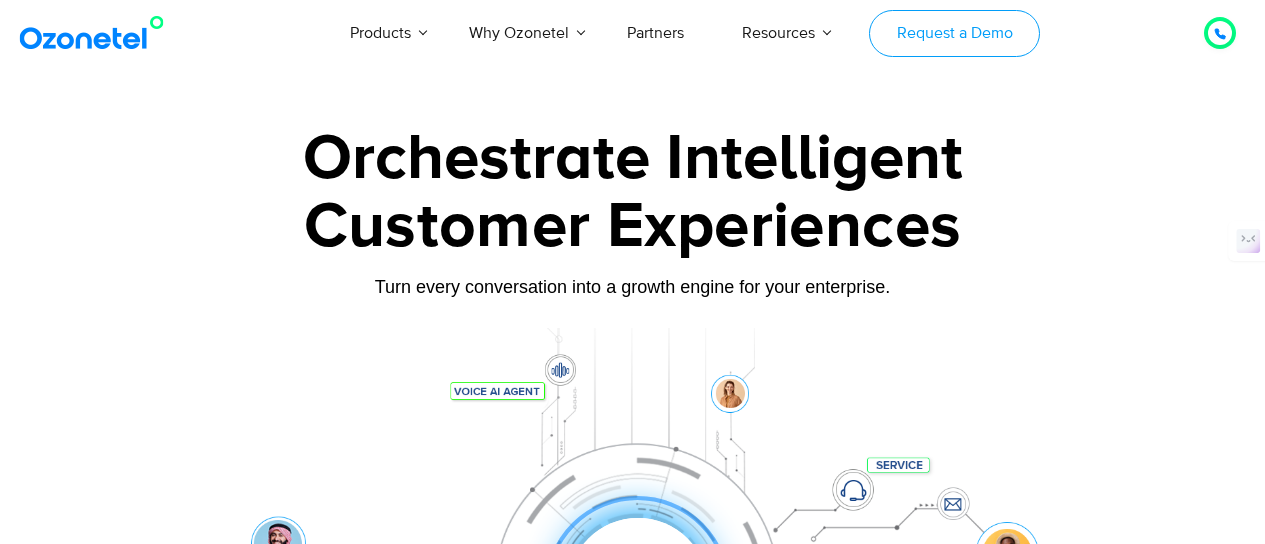click on "Request a Demo" at bounding box center [954, 33] 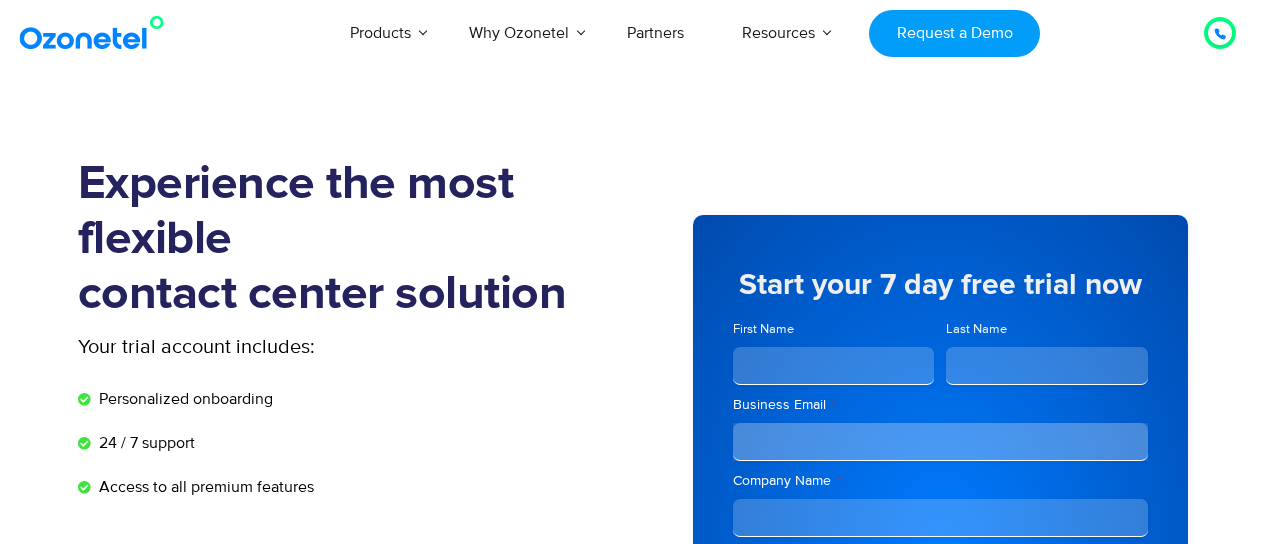 scroll, scrollTop: 0, scrollLeft: 0, axis: both 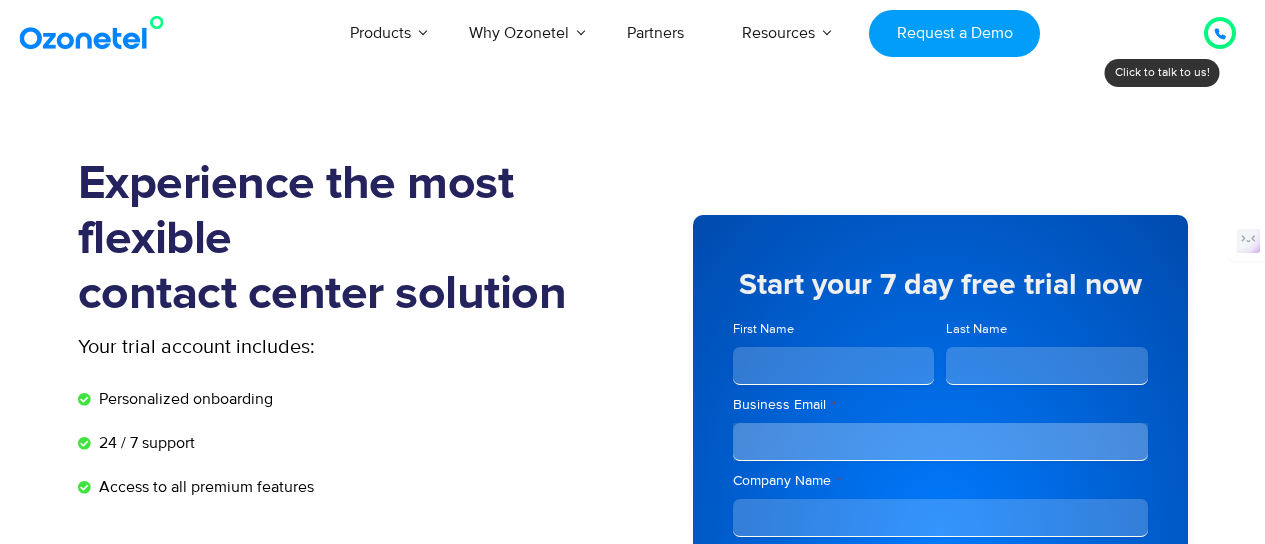 drag, startPoint x: 1259, startPoint y: 70, endPoint x: 1224, endPoint y: 45, distance: 43.011627 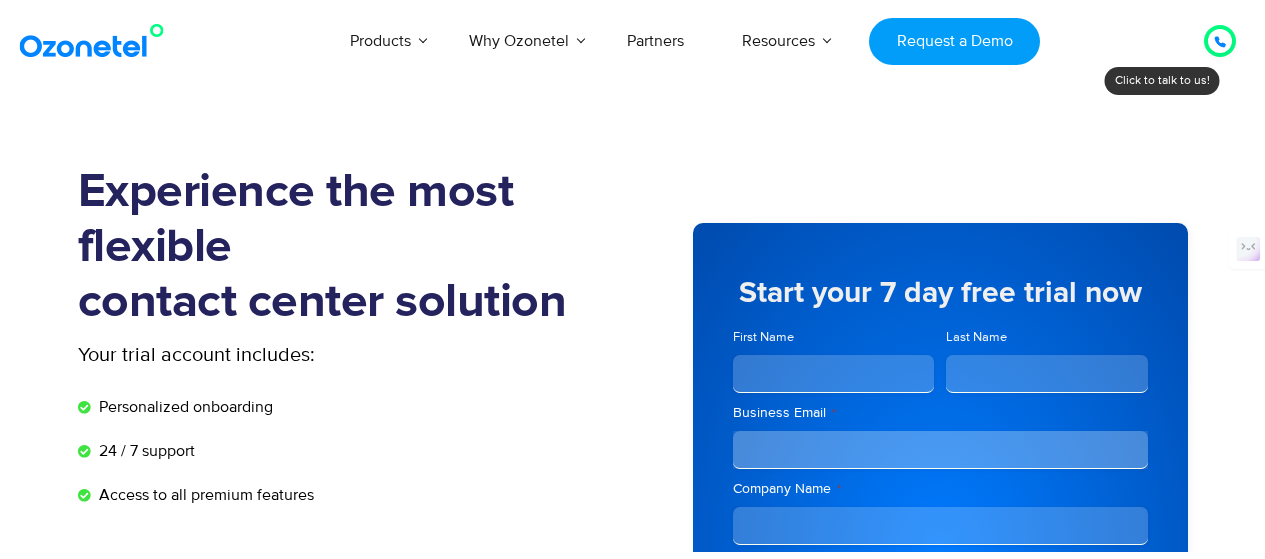 scroll, scrollTop: 0, scrollLeft: 0, axis: both 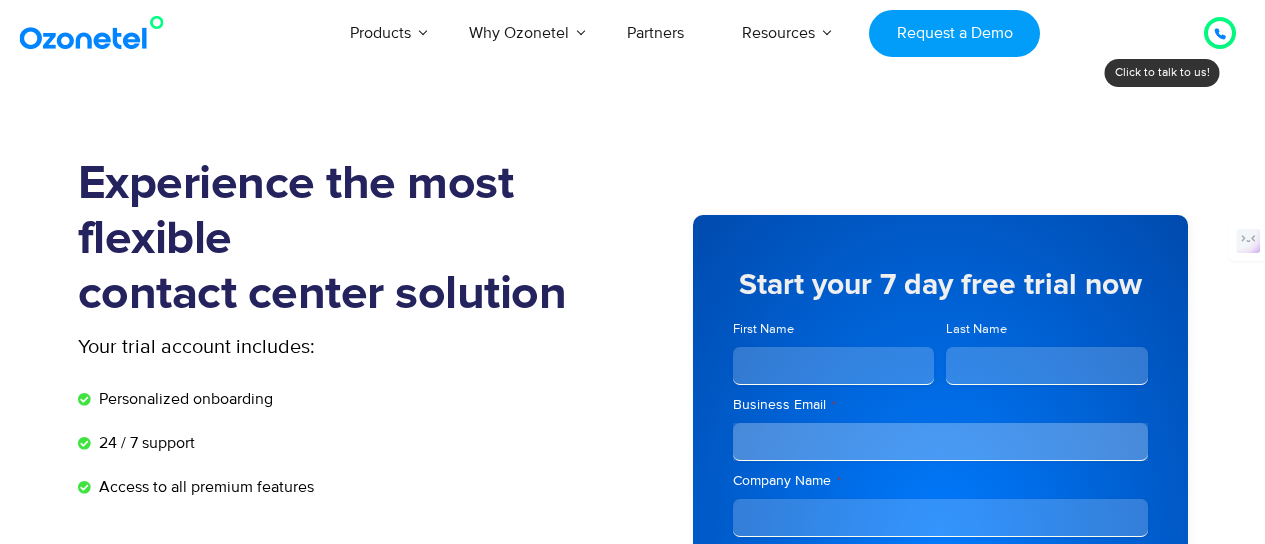 click 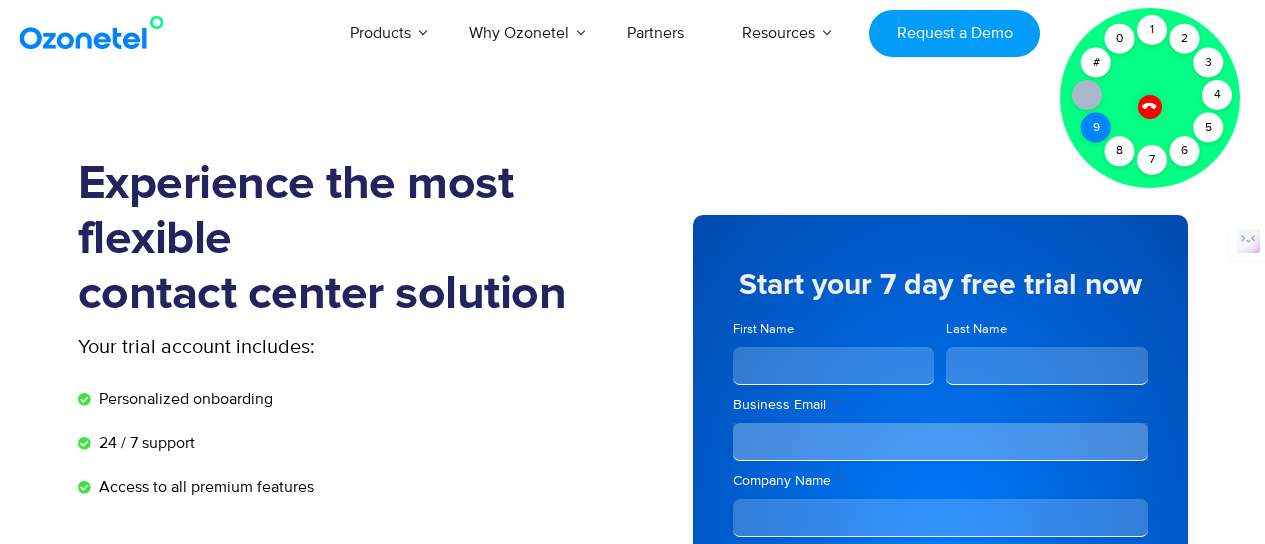 click on "9" at bounding box center (1096, 128) 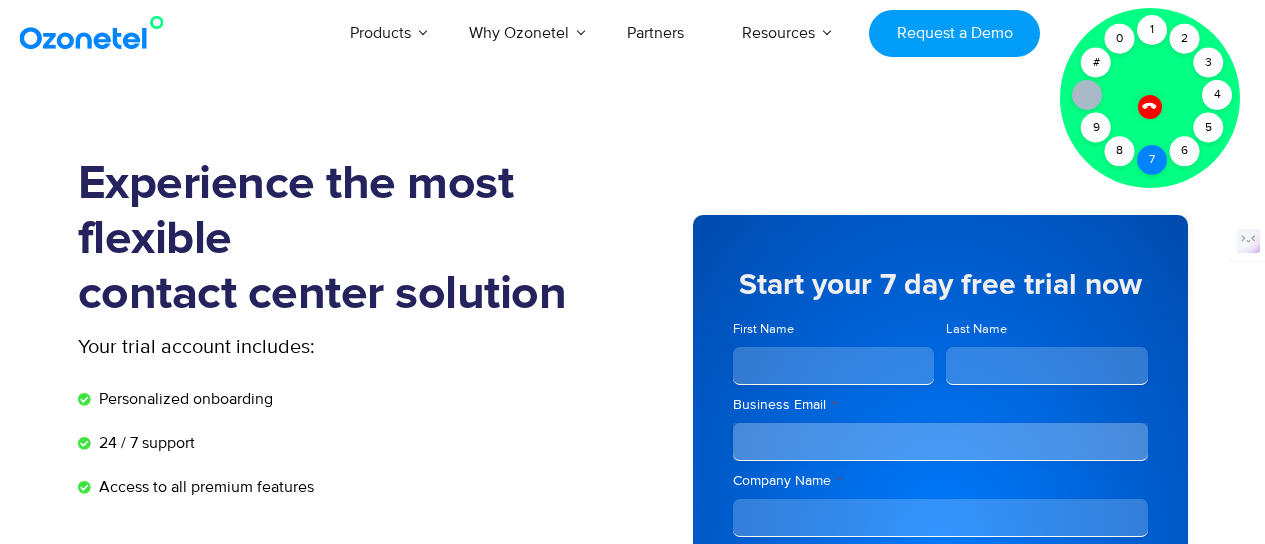 click on "7" at bounding box center (1152, 160) 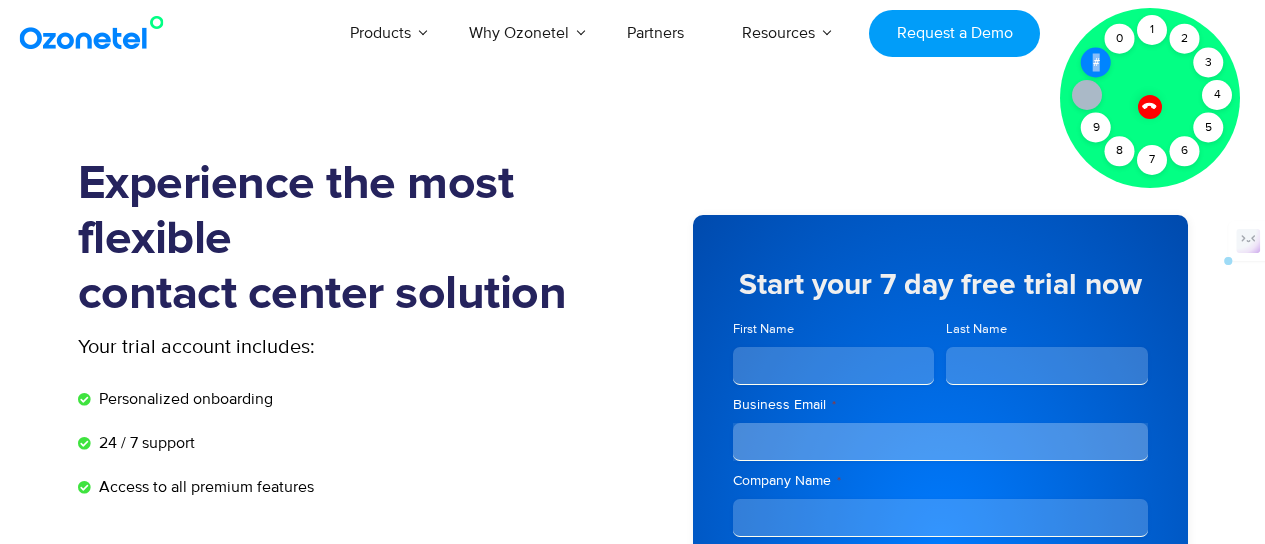 drag, startPoint x: 1099, startPoint y: 88, endPoint x: 1100, endPoint y: 69, distance: 19.026299 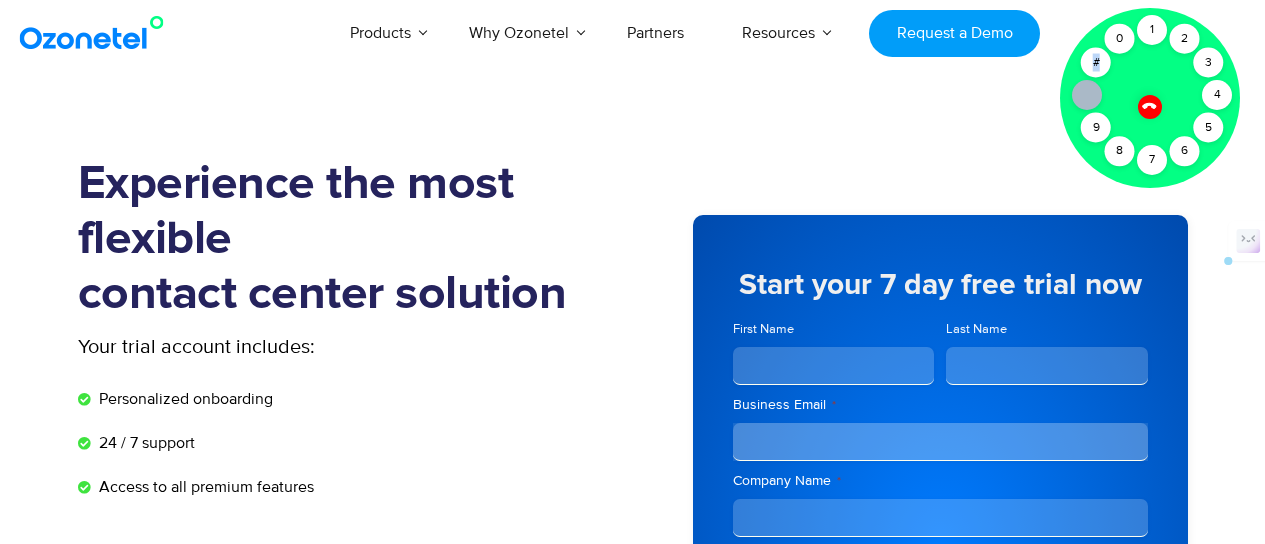 click 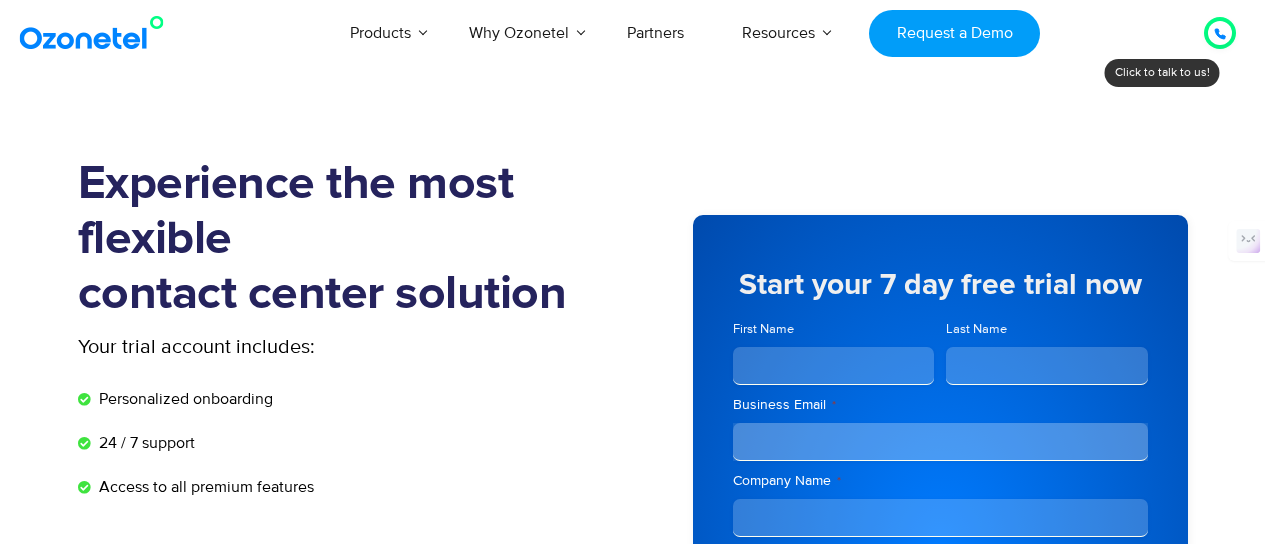 click 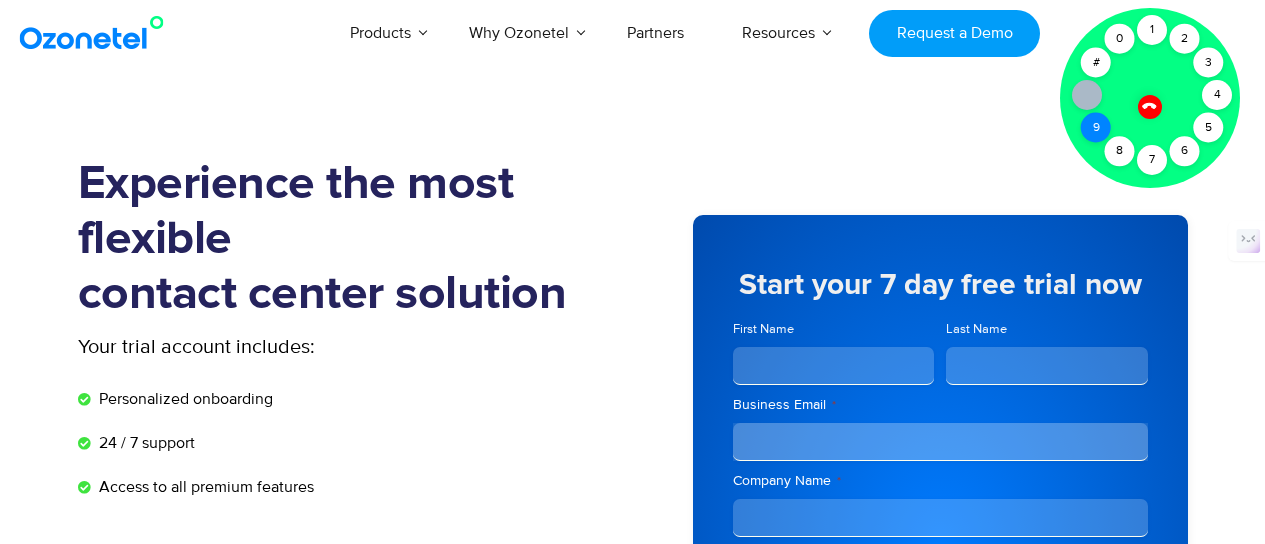 click on "9" at bounding box center [1096, 128] 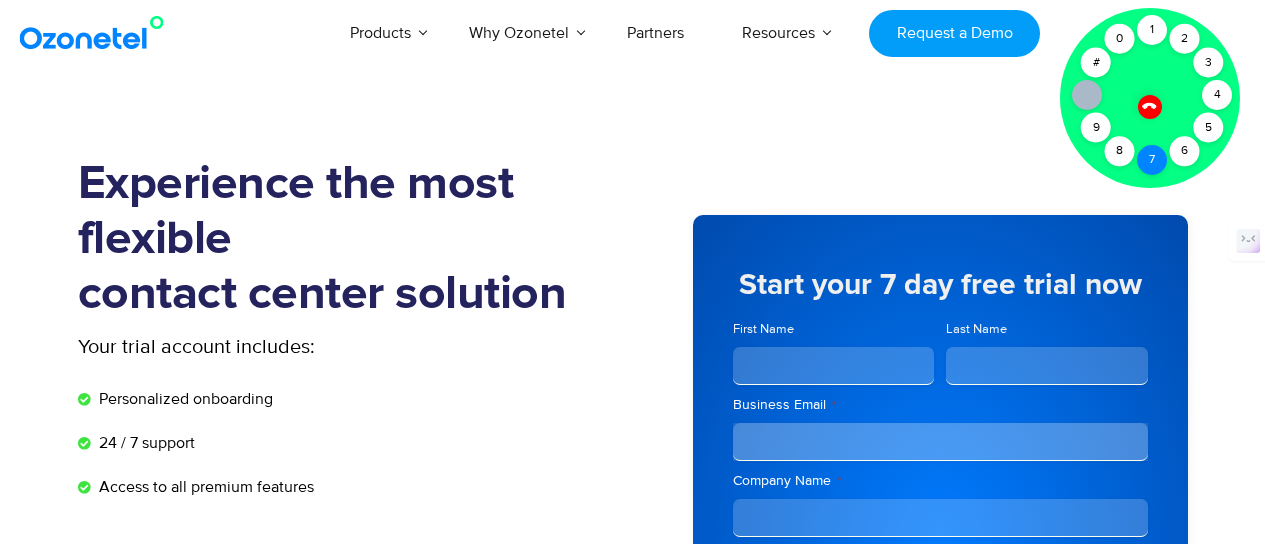 click on "7" at bounding box center [1152, 160] 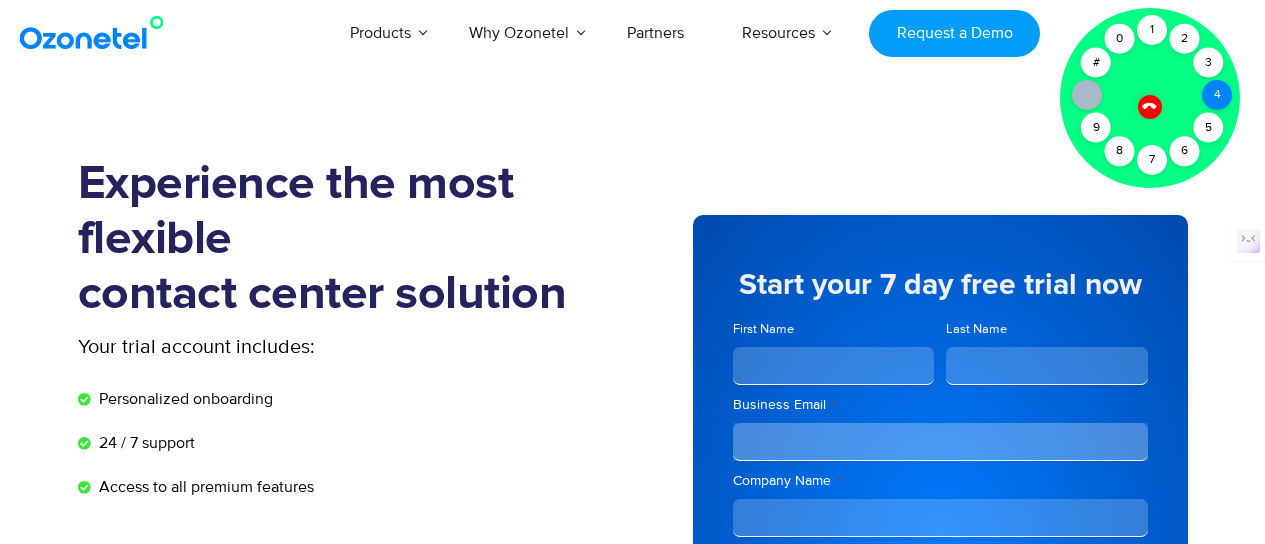 click on "4" at bounding box center [1217, 95] 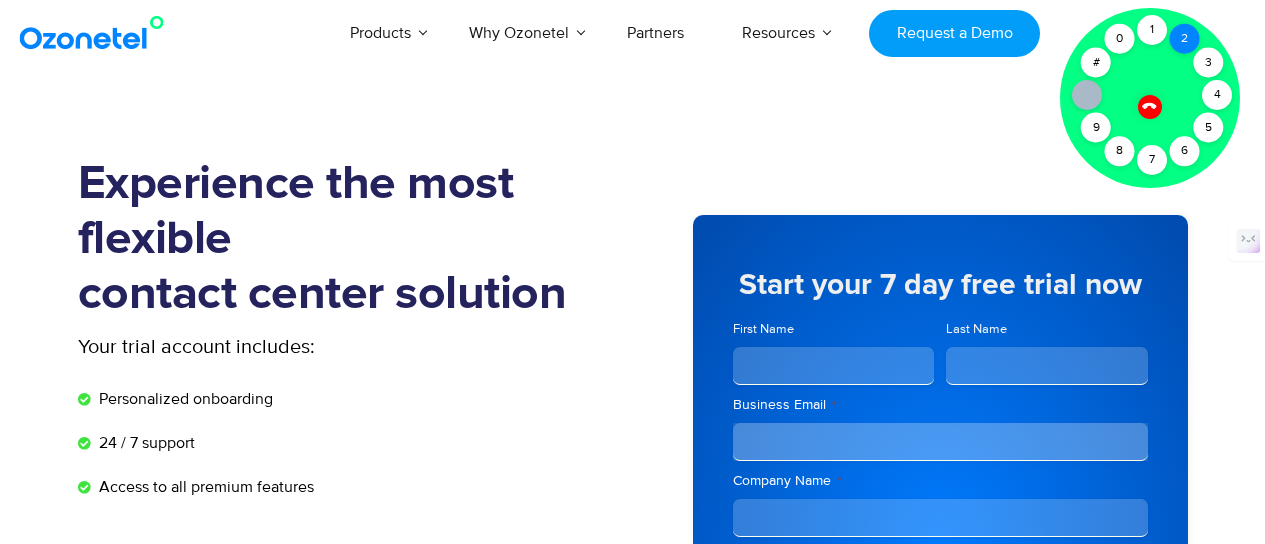 click on "2" at bounding box center [1185, 39] 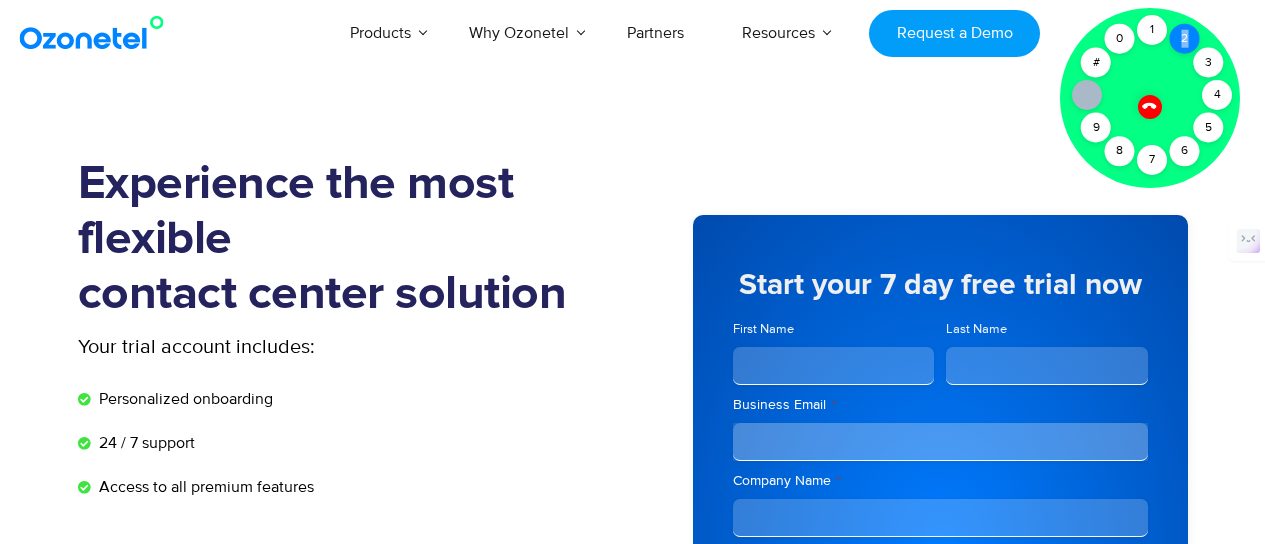 click on "2" at bounding box center (1185, 39) 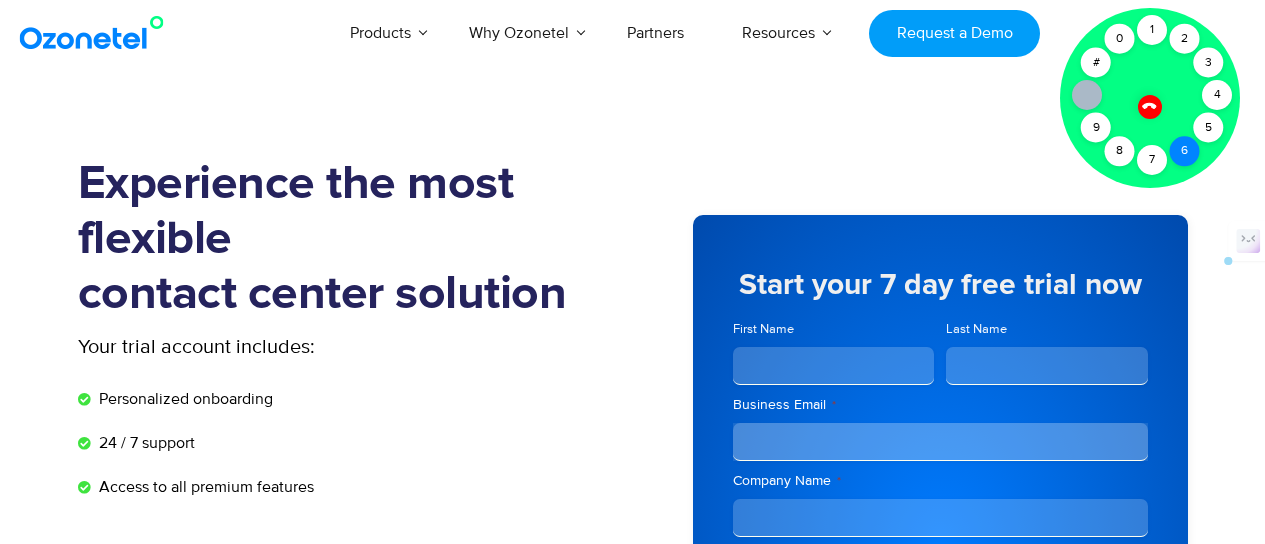 click on "6" at bounding box center (1185, 151) 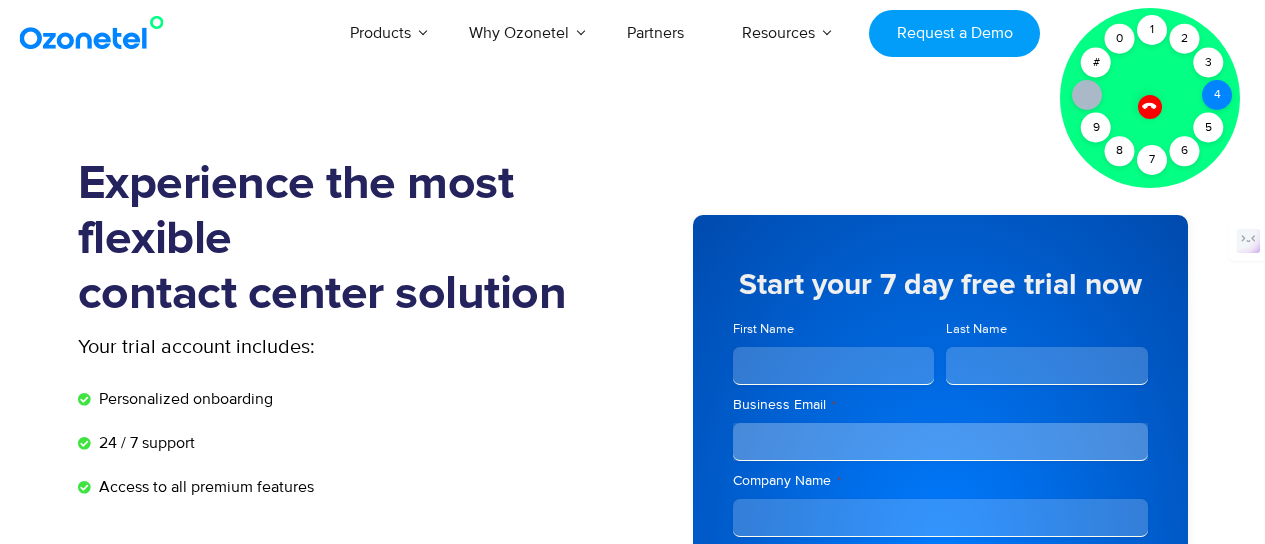 click on "4" at bounding box center [1217, 95] 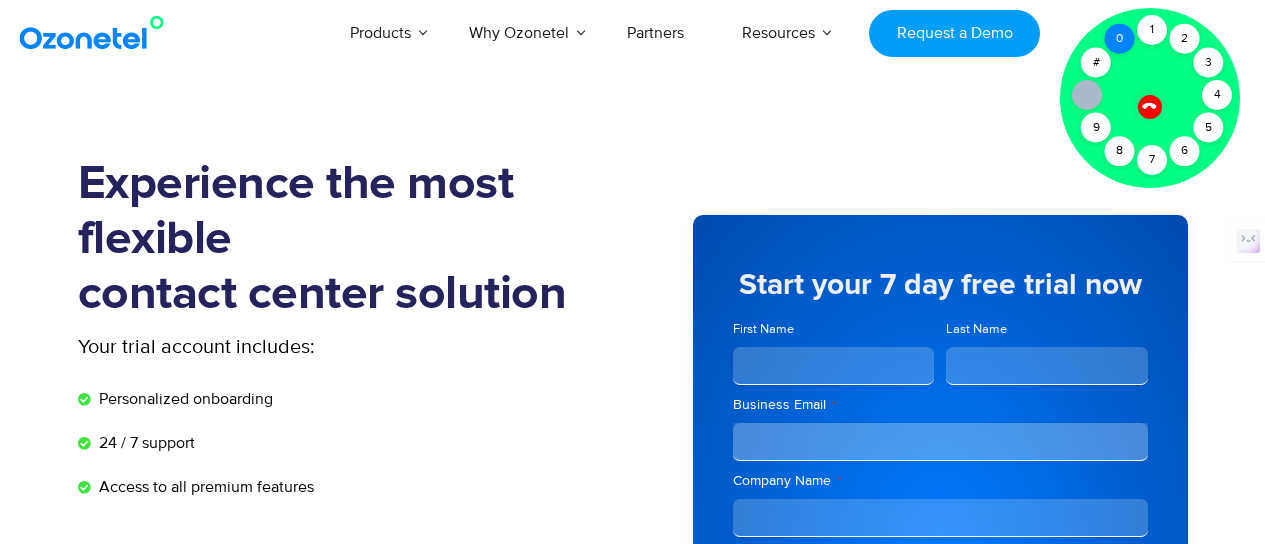 click on "0" at bounding box center (1120, 39) 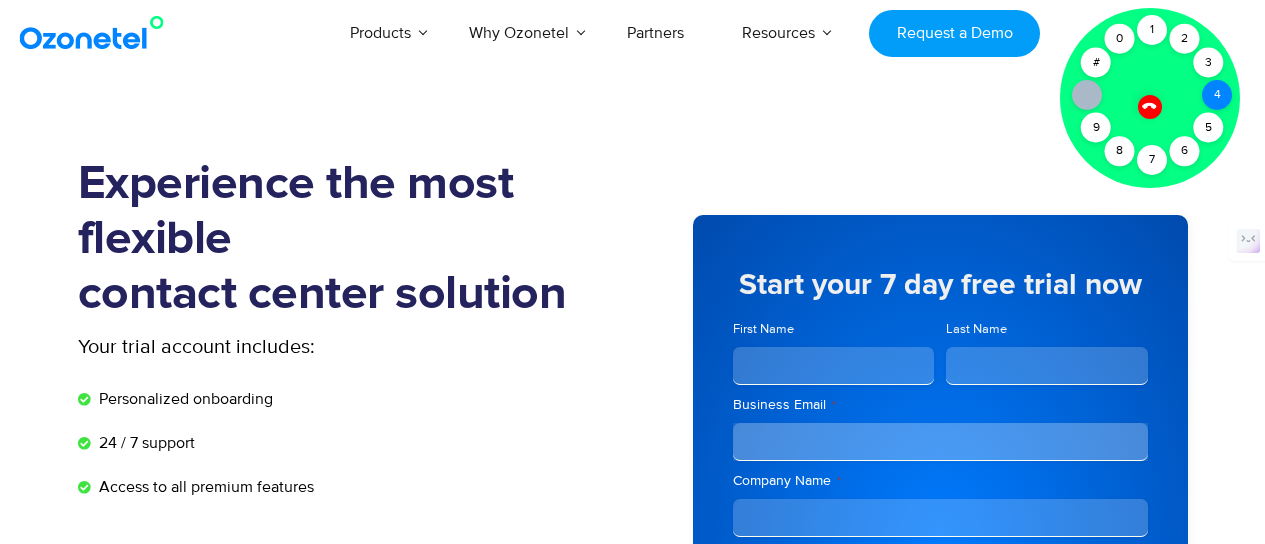 click on "4" at bounding box center (1217, 95) 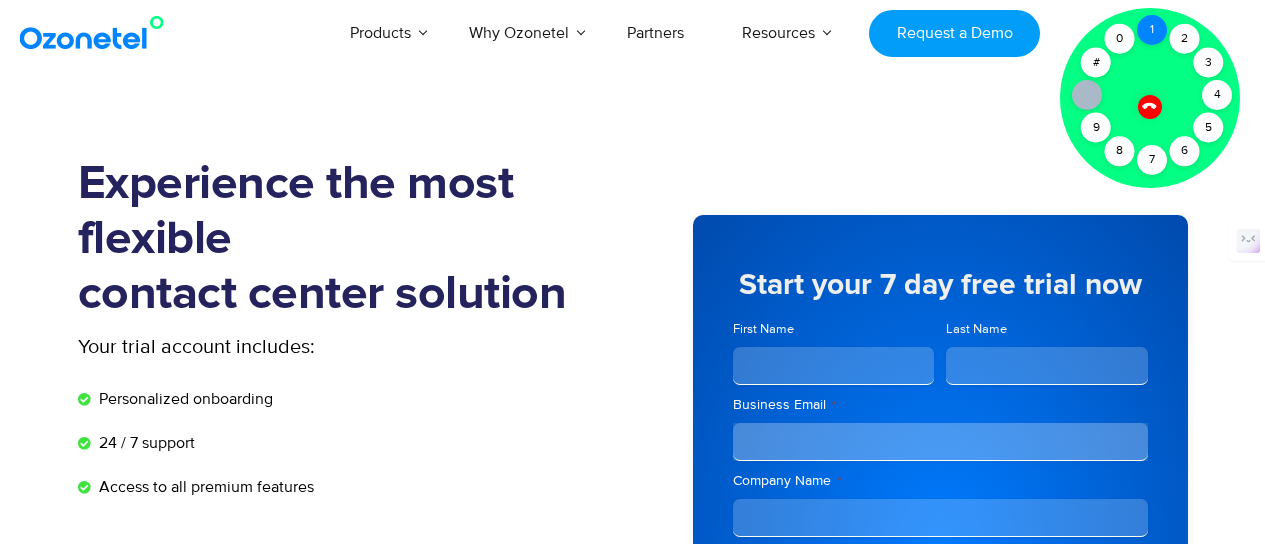 click on "1" at bounding box center (1152, 30) 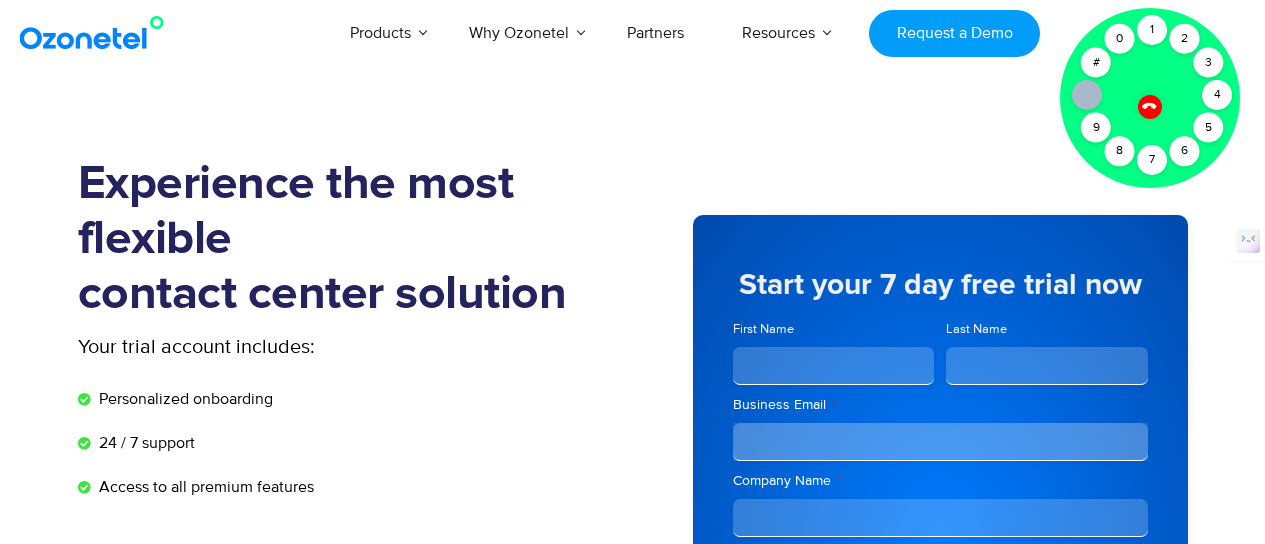 click 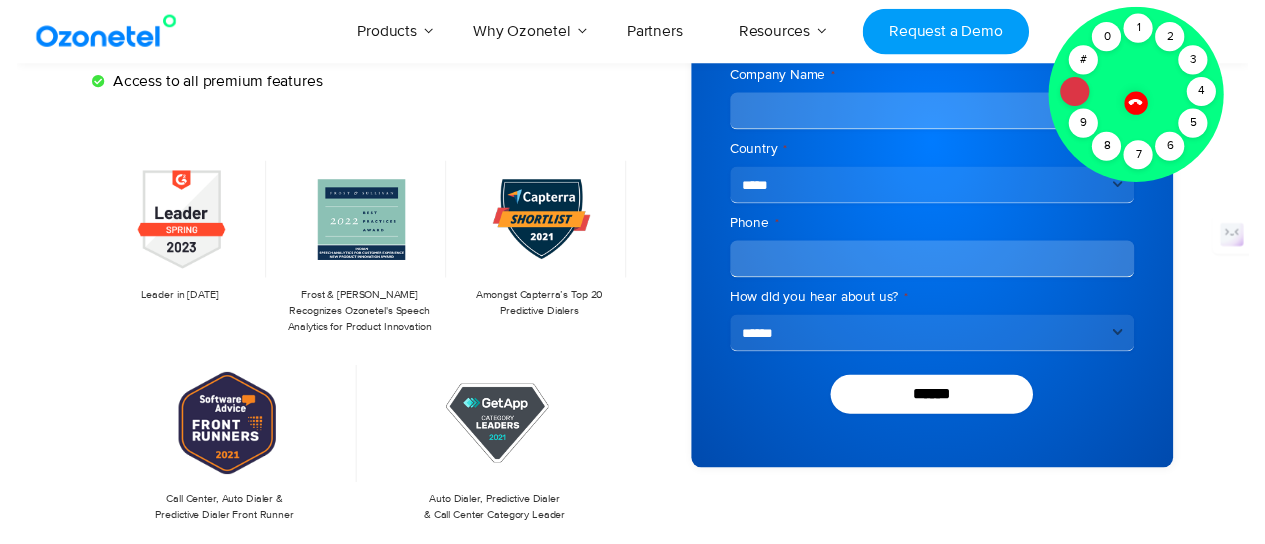 scroll, scrollTop: 0, scrollLeft: 0, axis: both 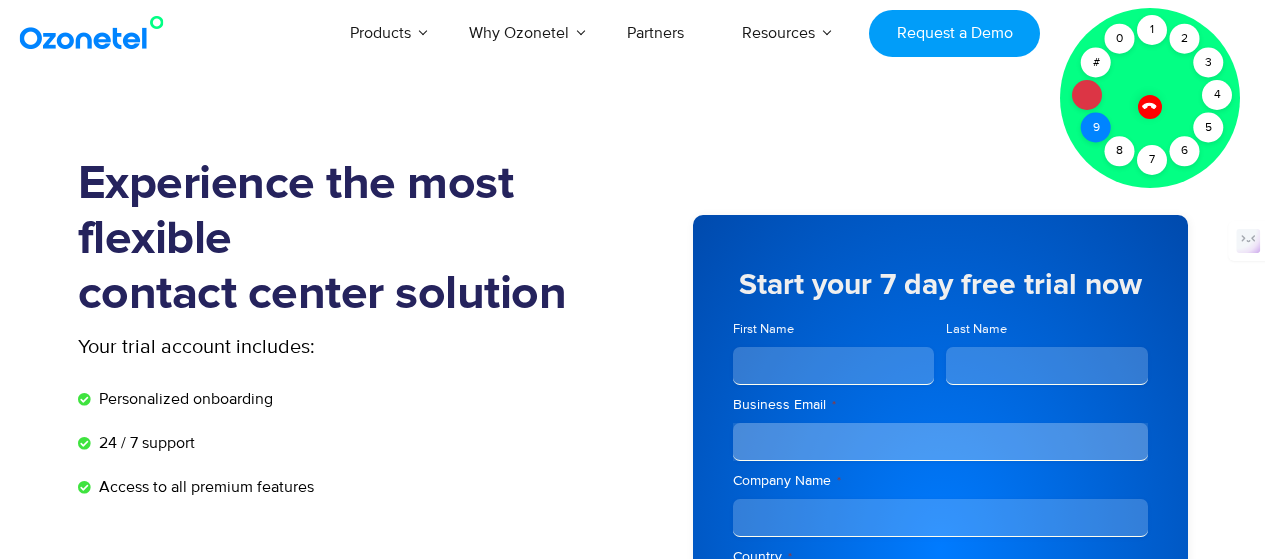 click on "9" at bounding box center [1096, 128] 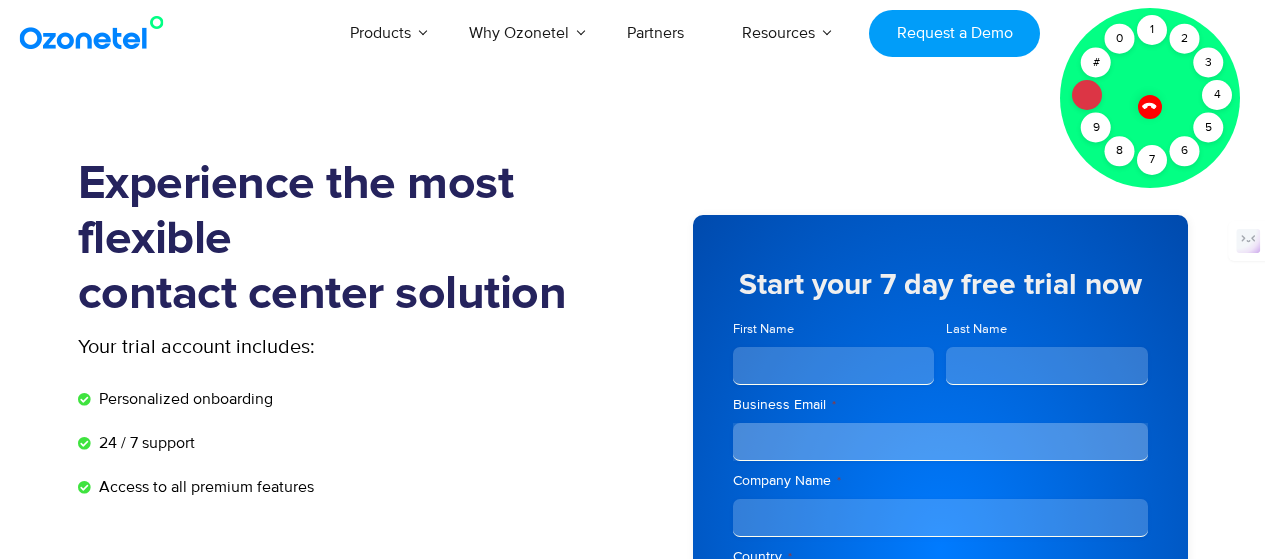 click at bounding box center (1087, 95) 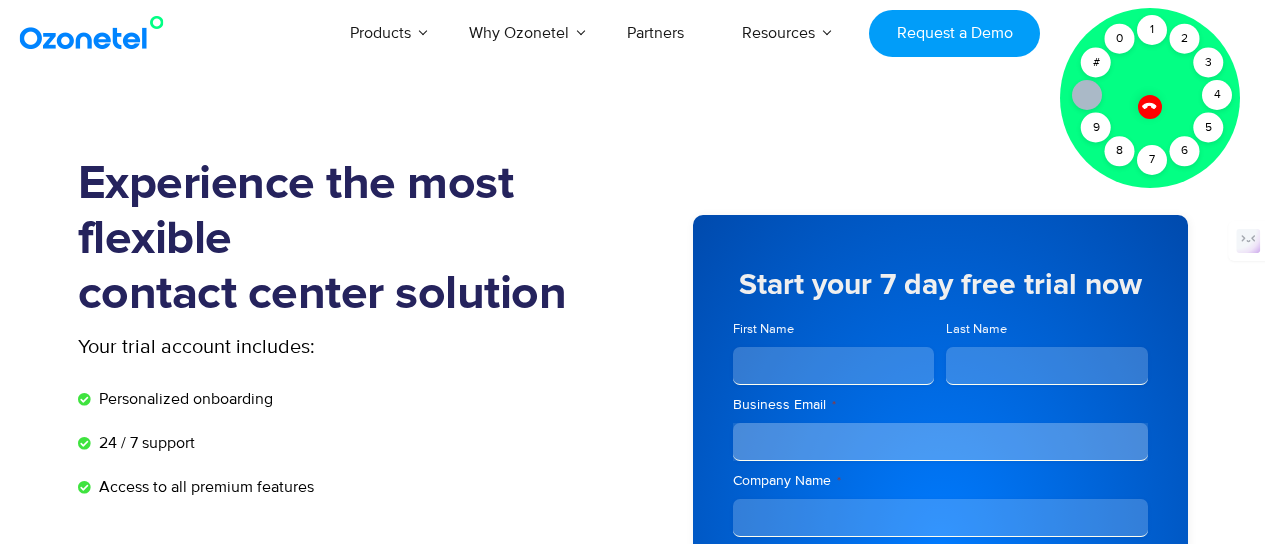 click at bounding box center [1150, 107] 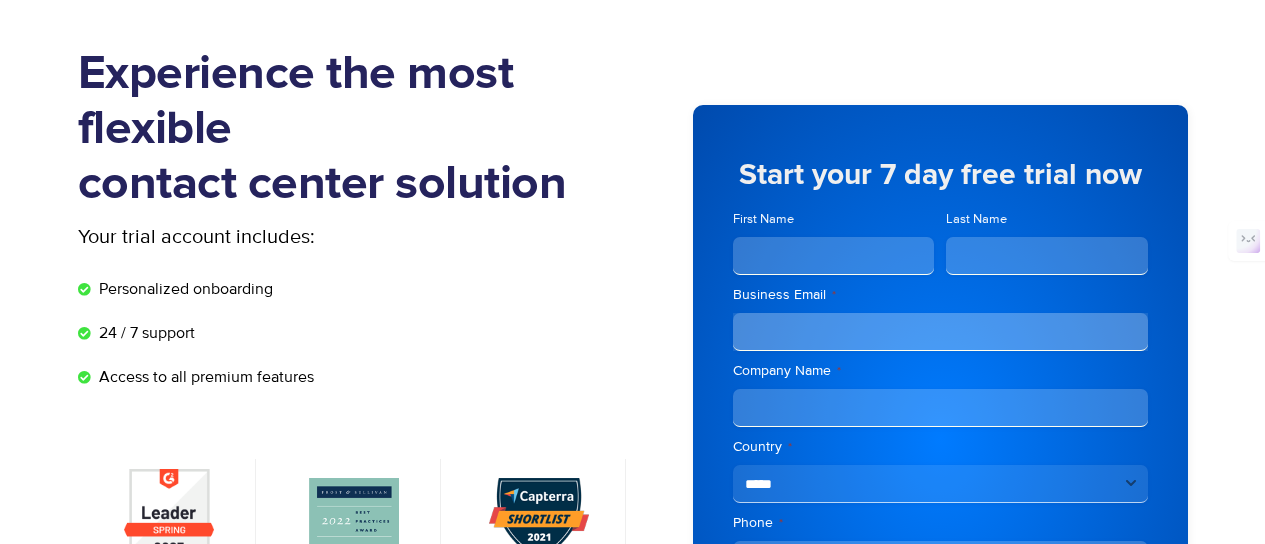 scroll, scrollTop: 0, scrollLeft: 0, axis: both 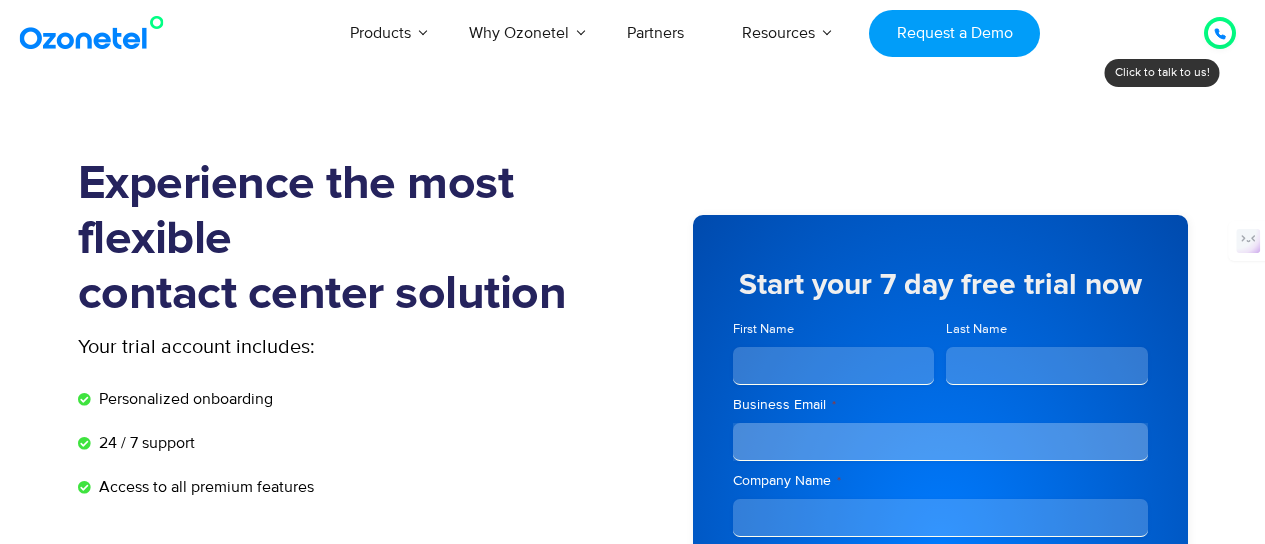 click 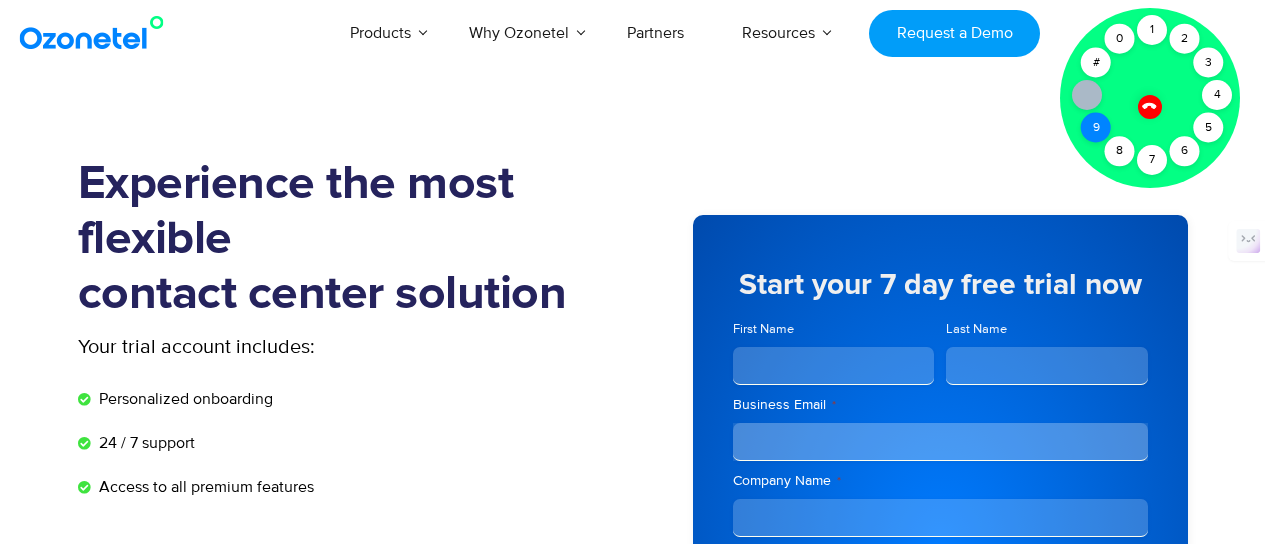 click on "9" at bounding box center (1096, 128) 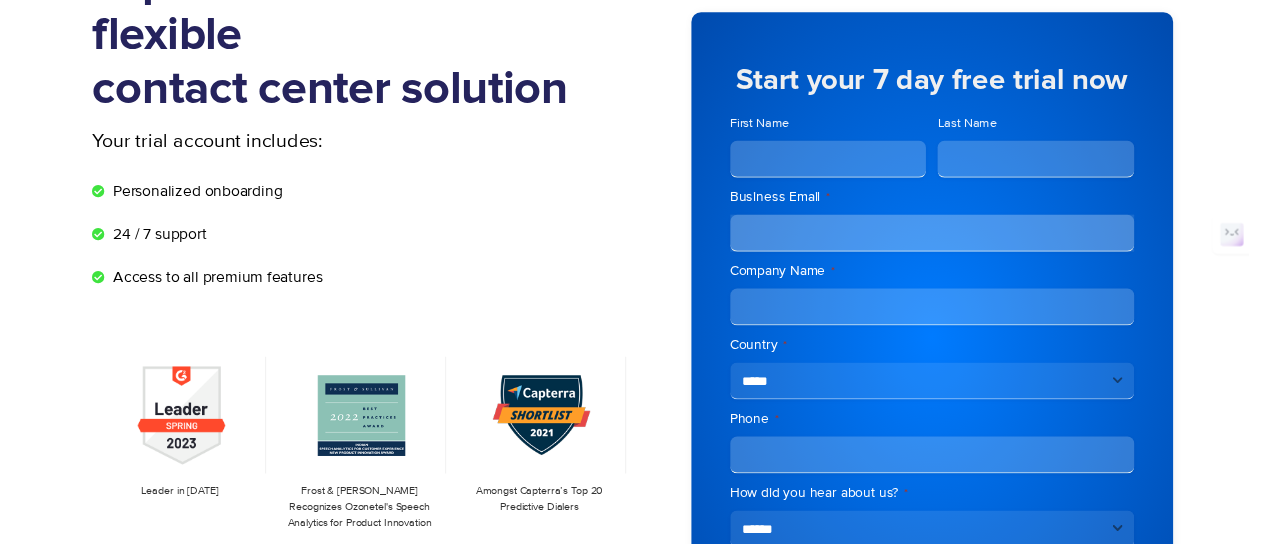 scroll, scrollTop: 0, scrollLeft: 0, axis: both 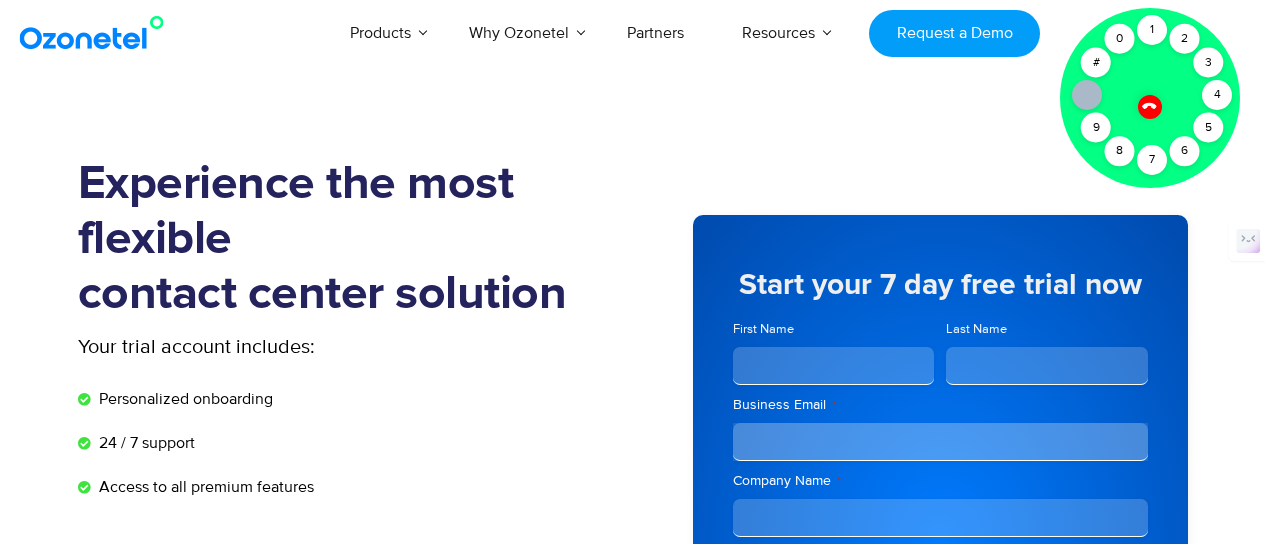 click at bounding box center [1150, 107] 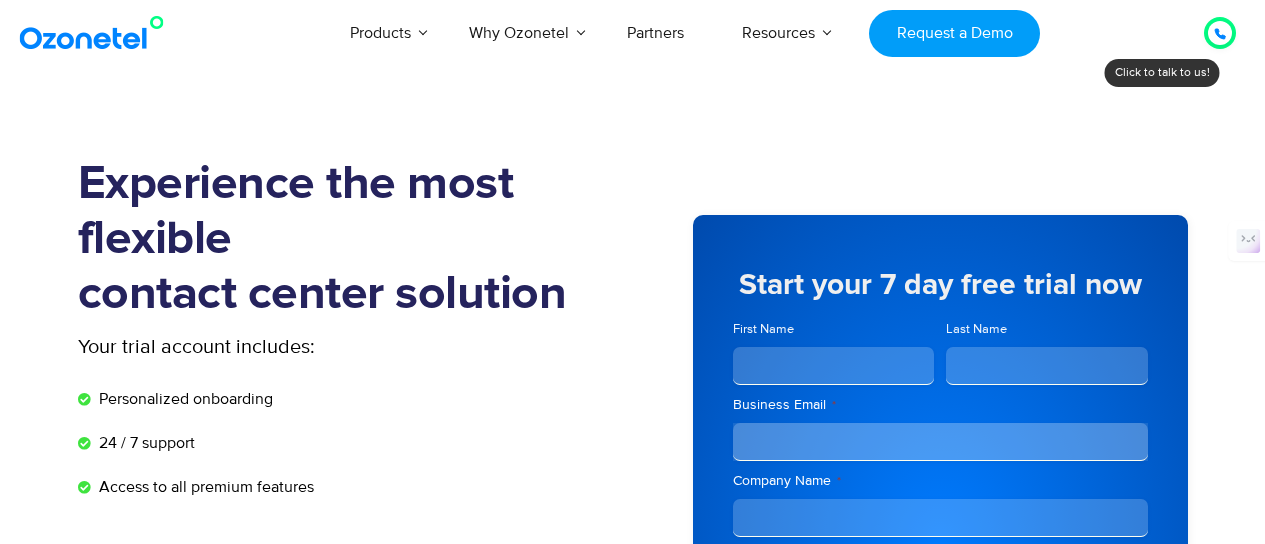 click 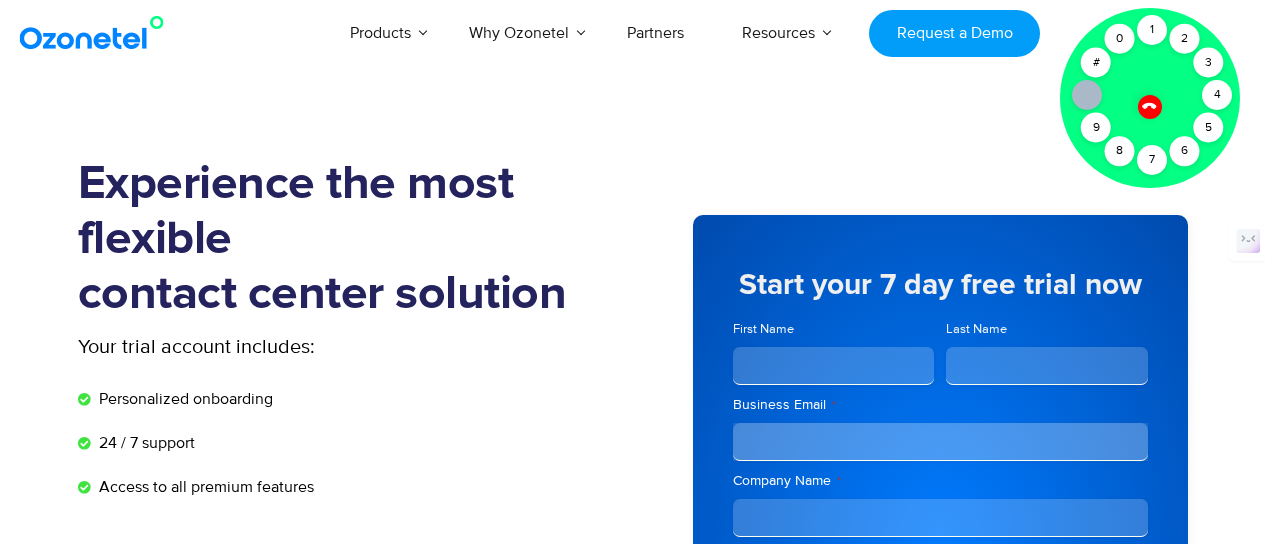 click 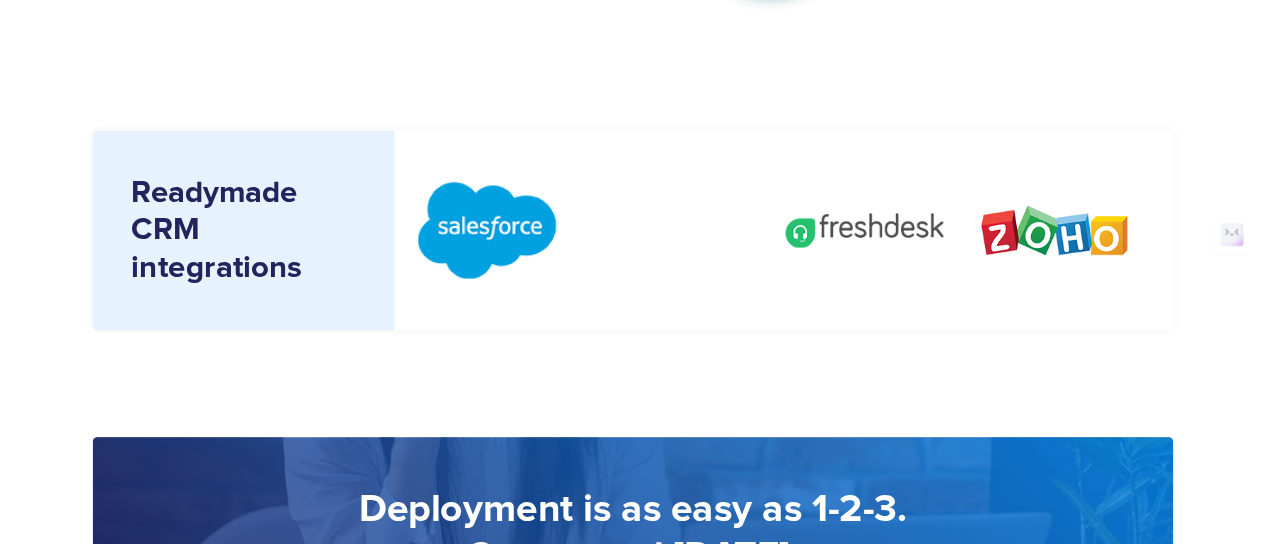 scroll, scrollTop: 0, scrollLeft: 0, axis: both 